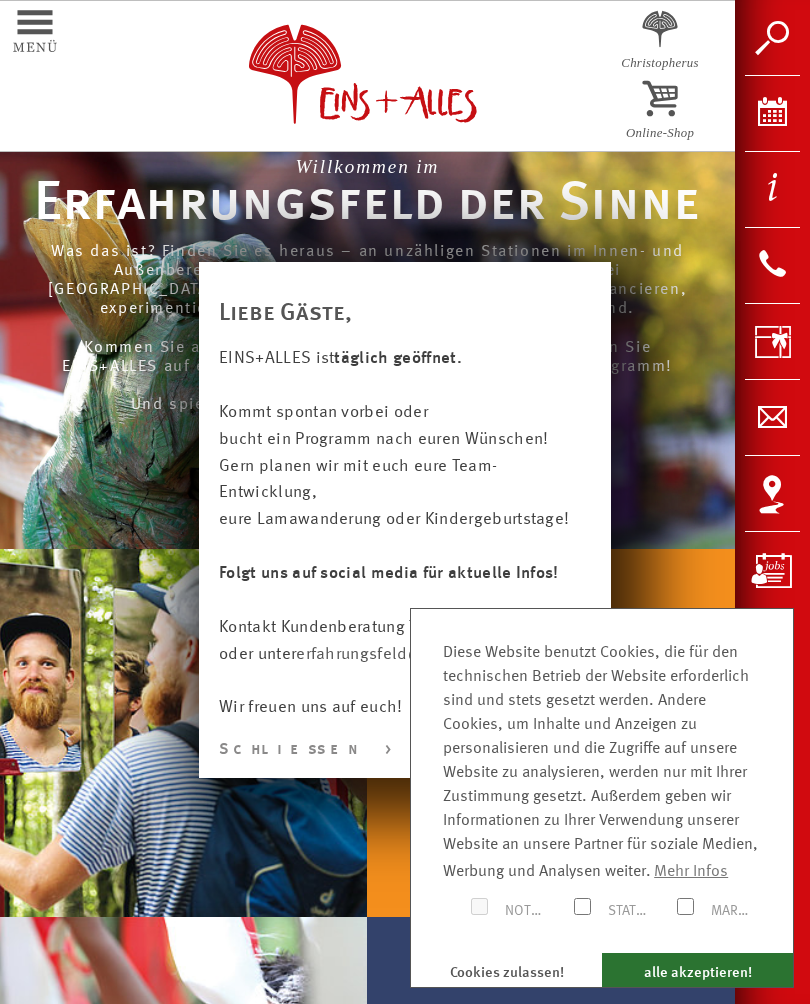 scroll, scrollTop: 0, scrollLeft: 0, axis: both 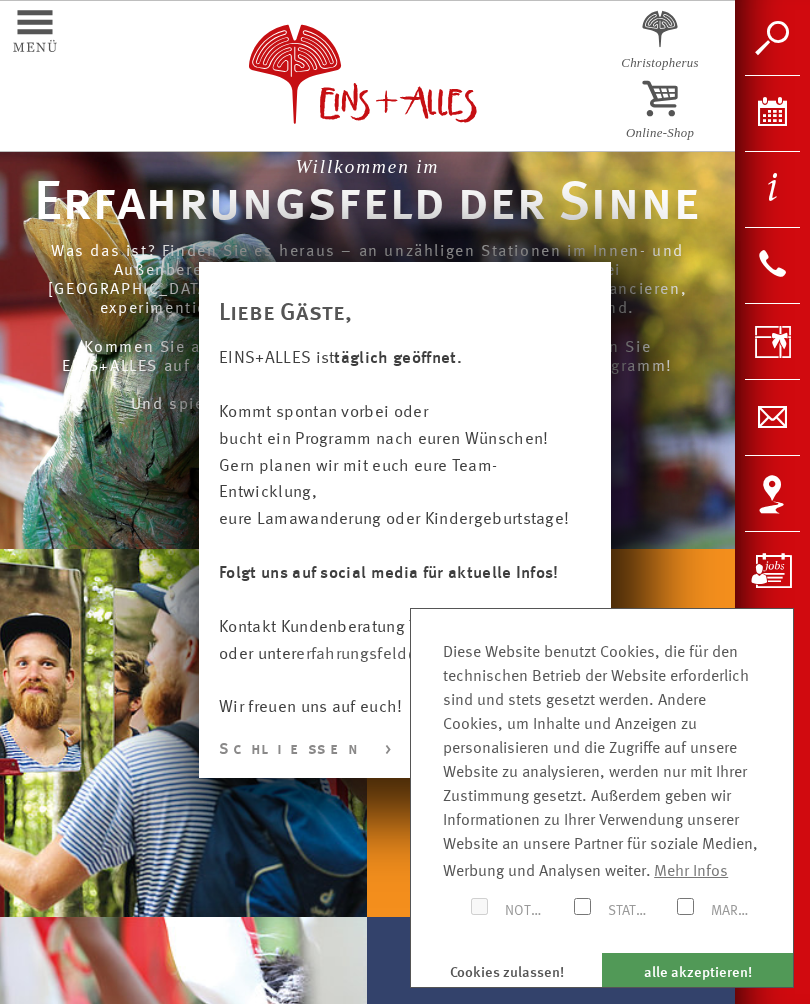 click on "alle akzeptieren!" at bounding box center [697, 970] 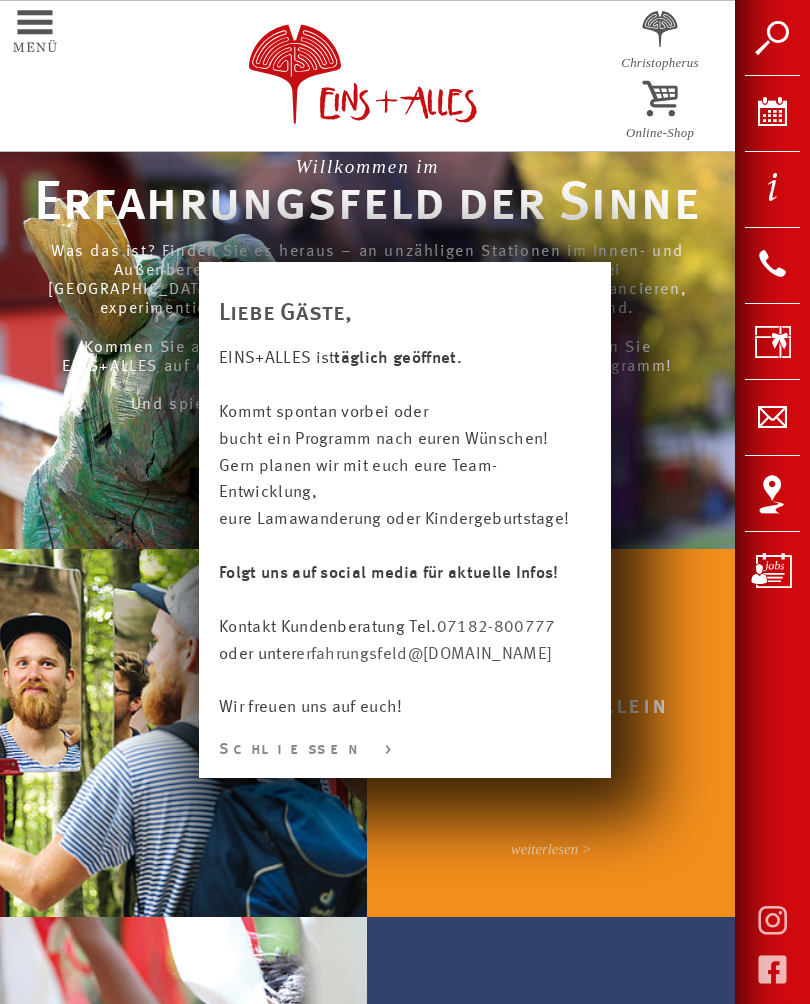 click on "Schließen >" at bounding box center [405, 750] 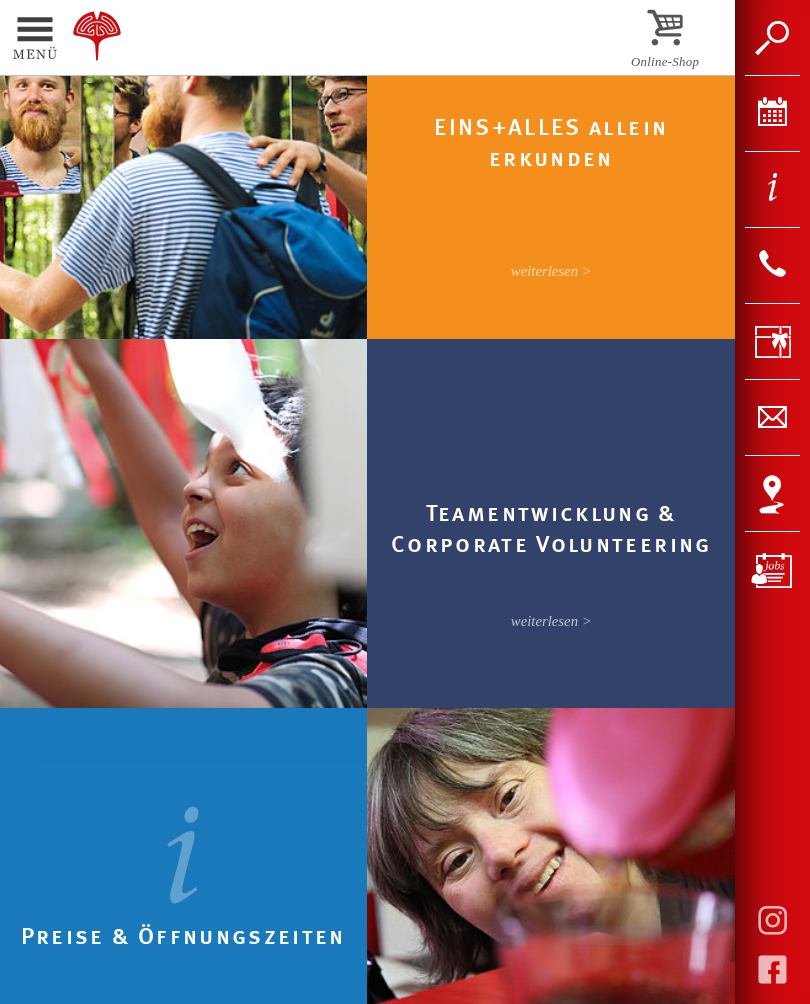 scroll, scrollTop: 566, scrollLeft: 0, axis: vertical 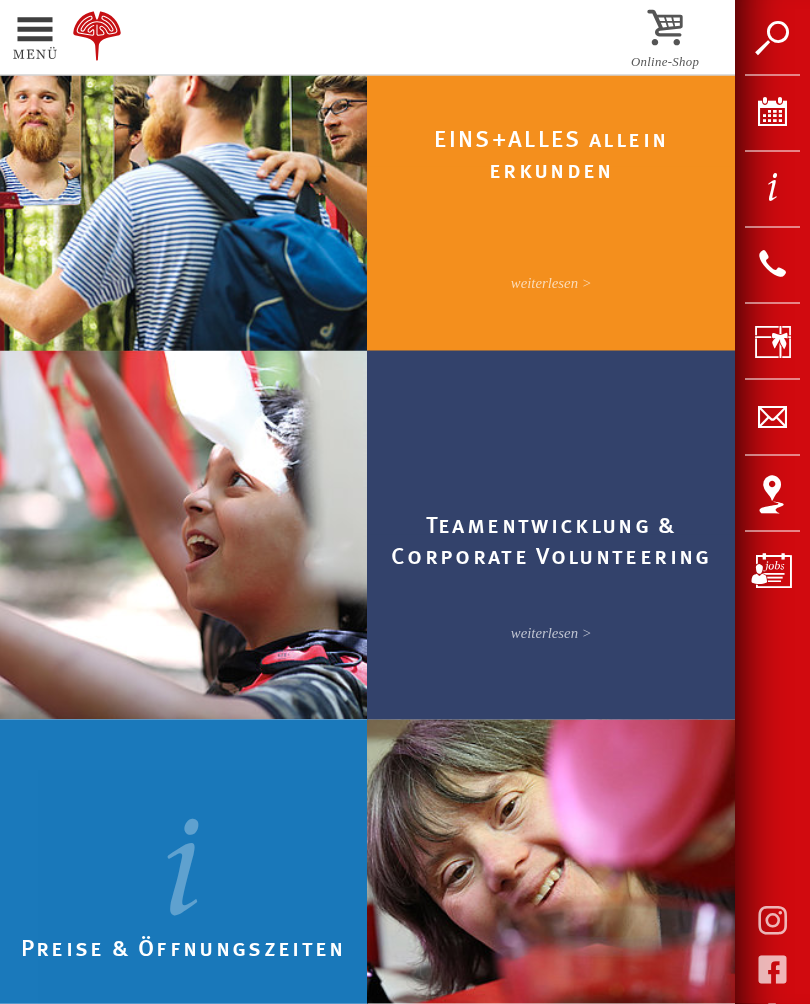 click at bounding box center (8, 40) 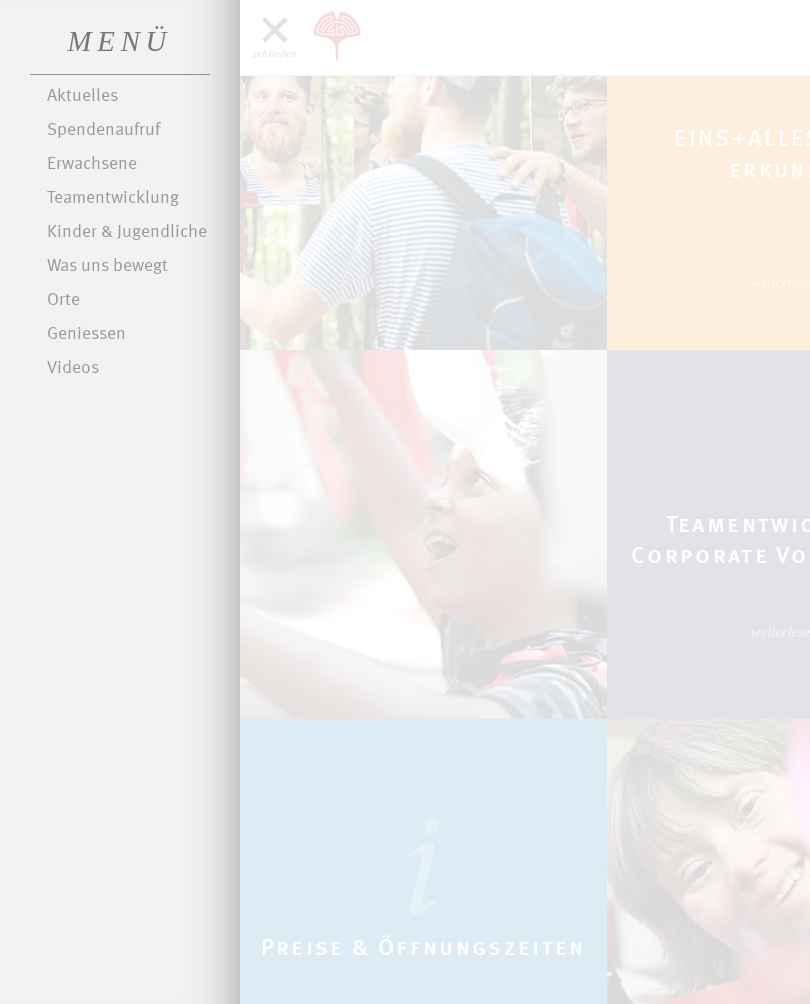 click on "Geniessen" at bounding box center [133, 335] 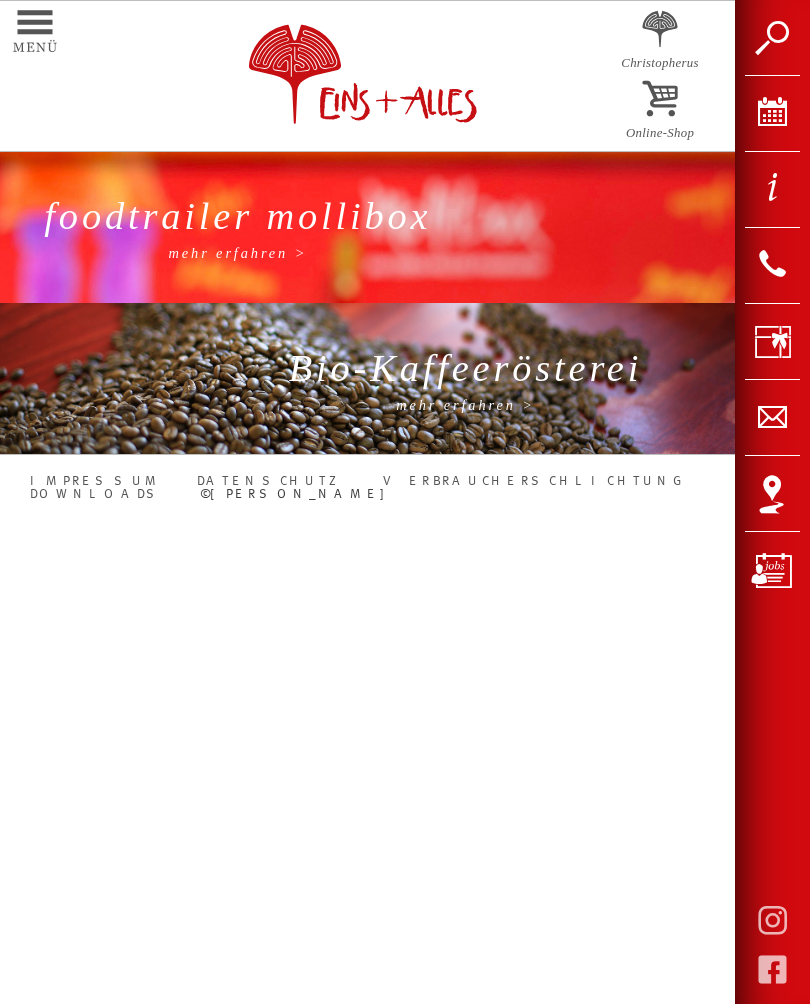 scroll, scrollTop: 0, scrollLeft: 0, axis: both 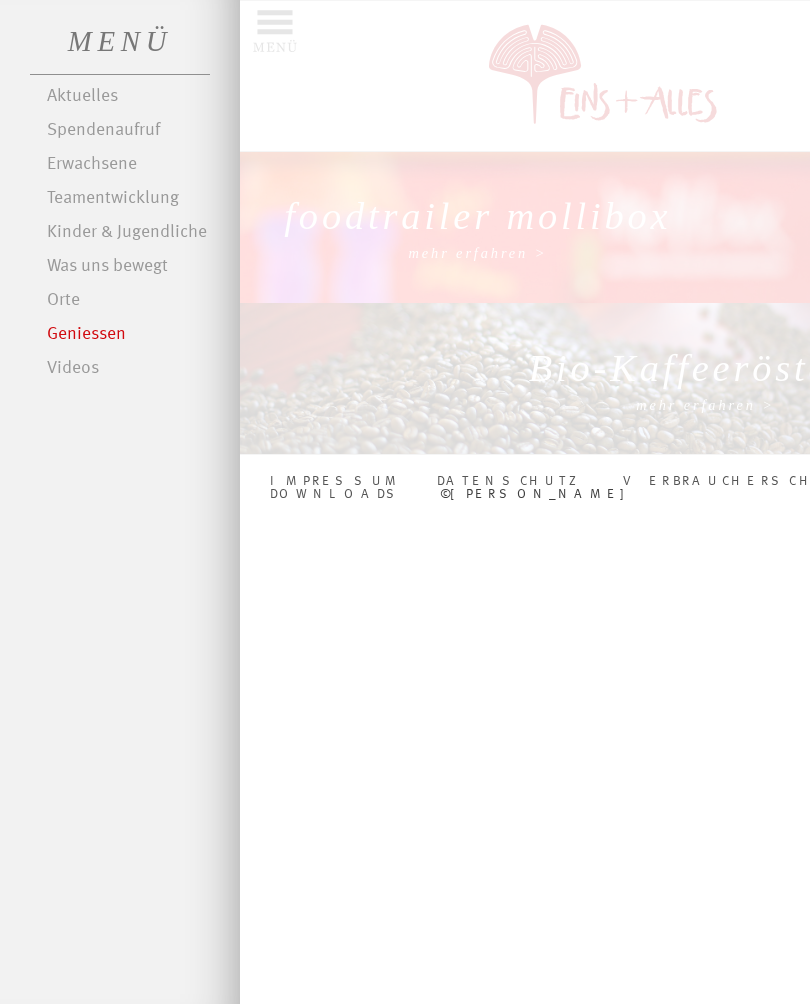 click on "Aktuelles" at bounding box center [133, 97] 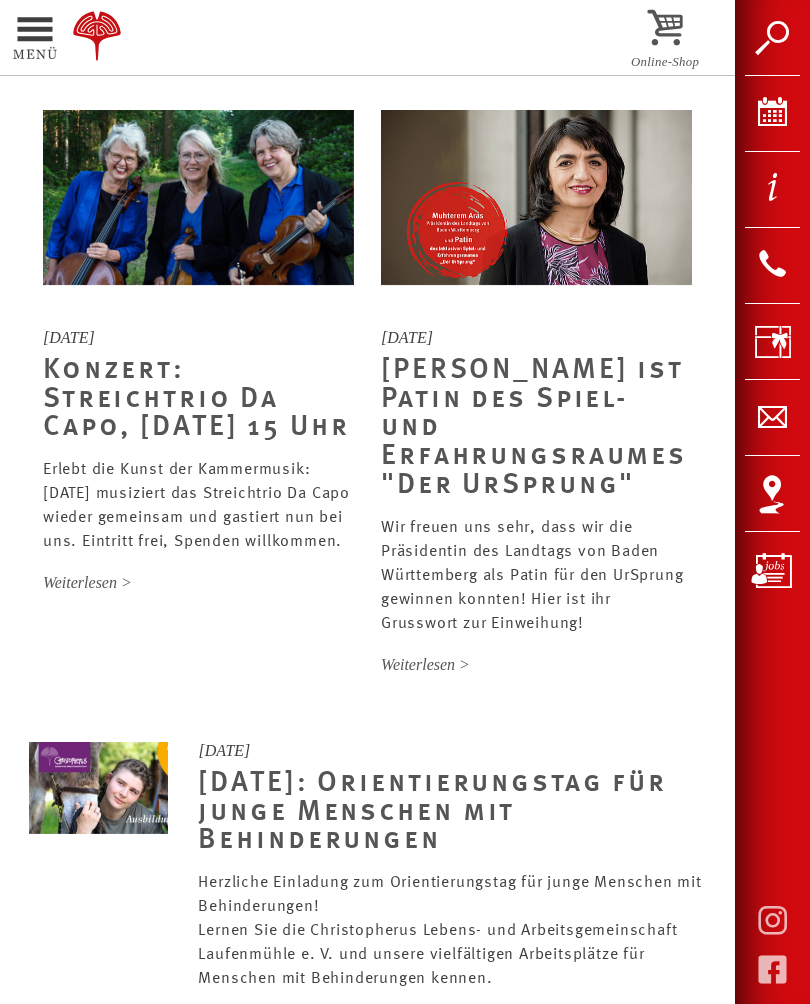 scroll, scrollTop: 0, scrollLeft: 0, axis: both 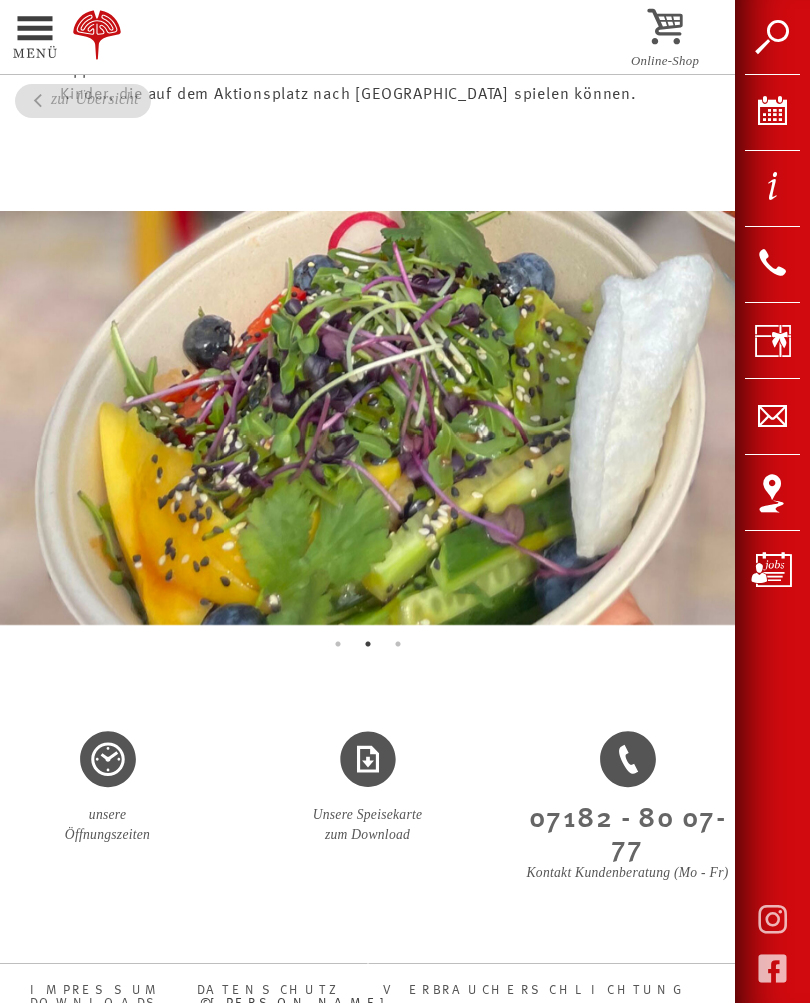 click at bounding box center [107, 775] 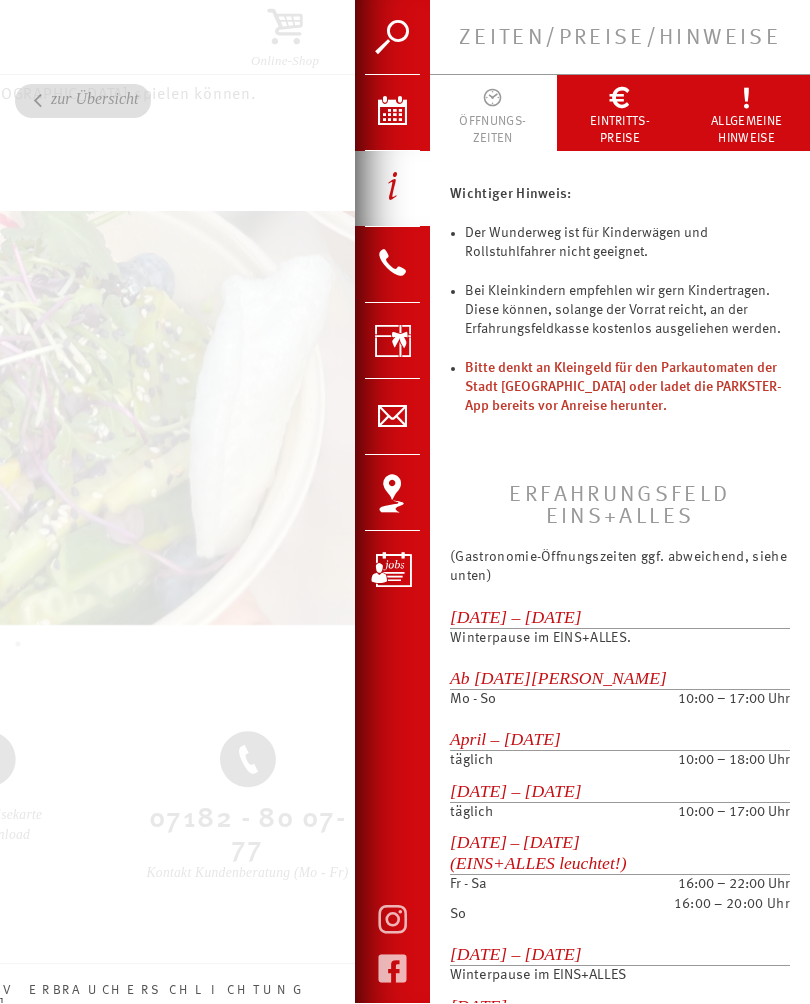 click at bounding box center [405, 502] 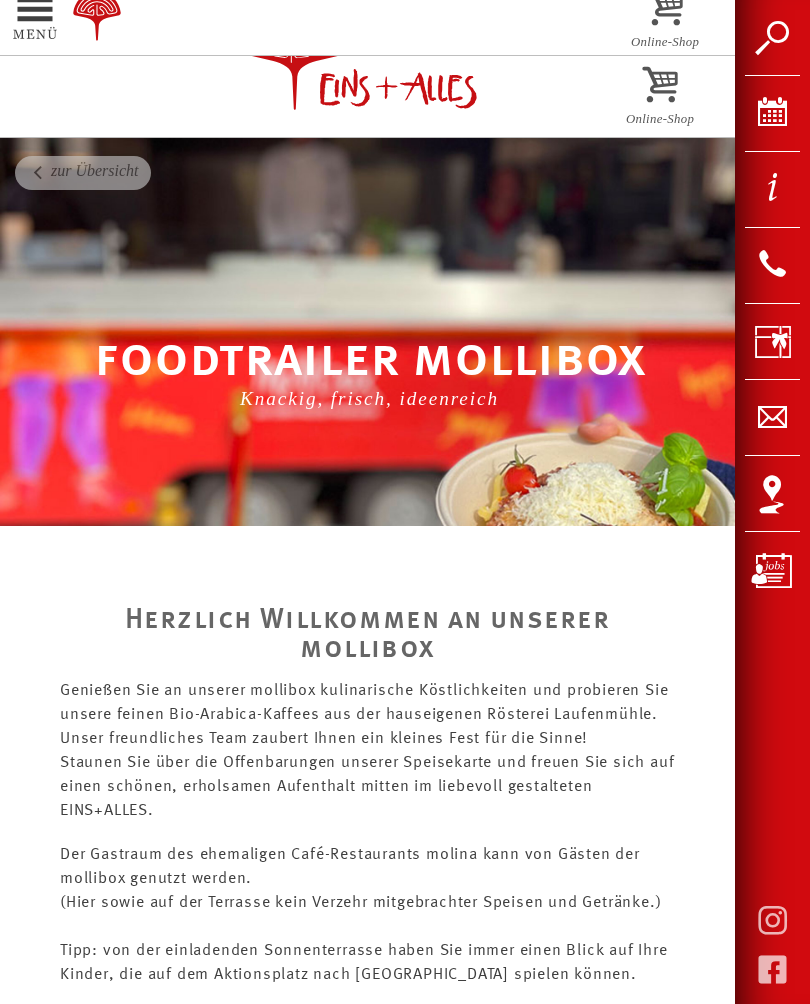 scroll, scrollTop: 0, scrollLeft: 0, axis: both 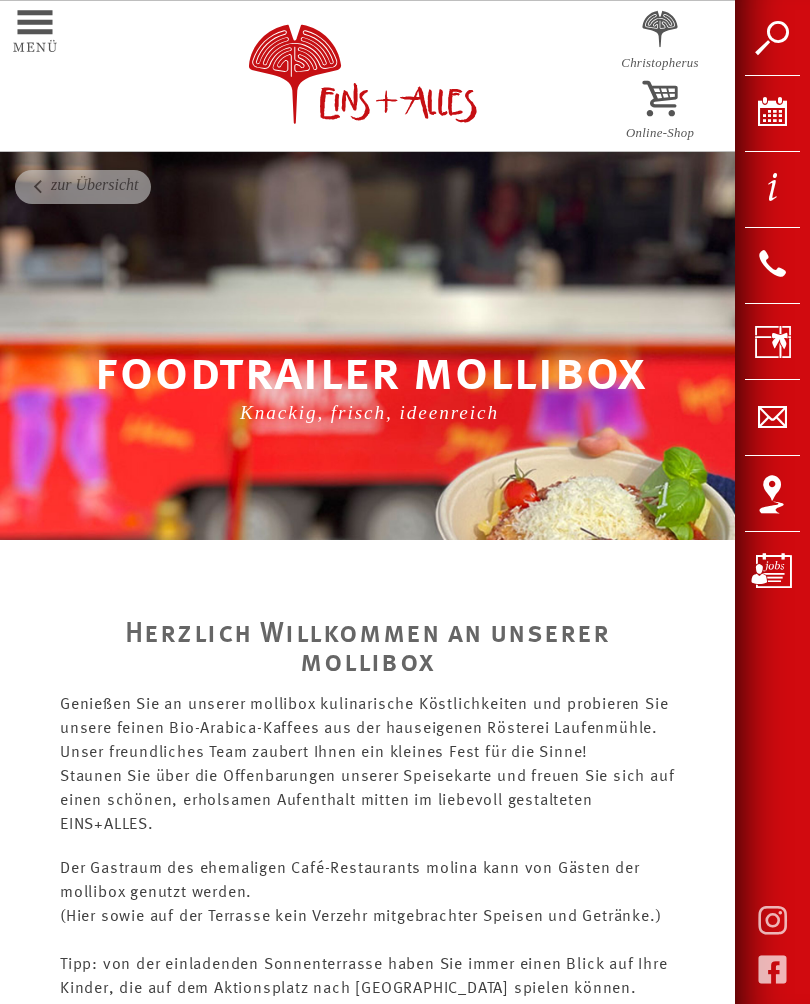 click on "foodtrailer mollibox
Knackig, frisch, ideenreich" at bounding box center [367, 386] 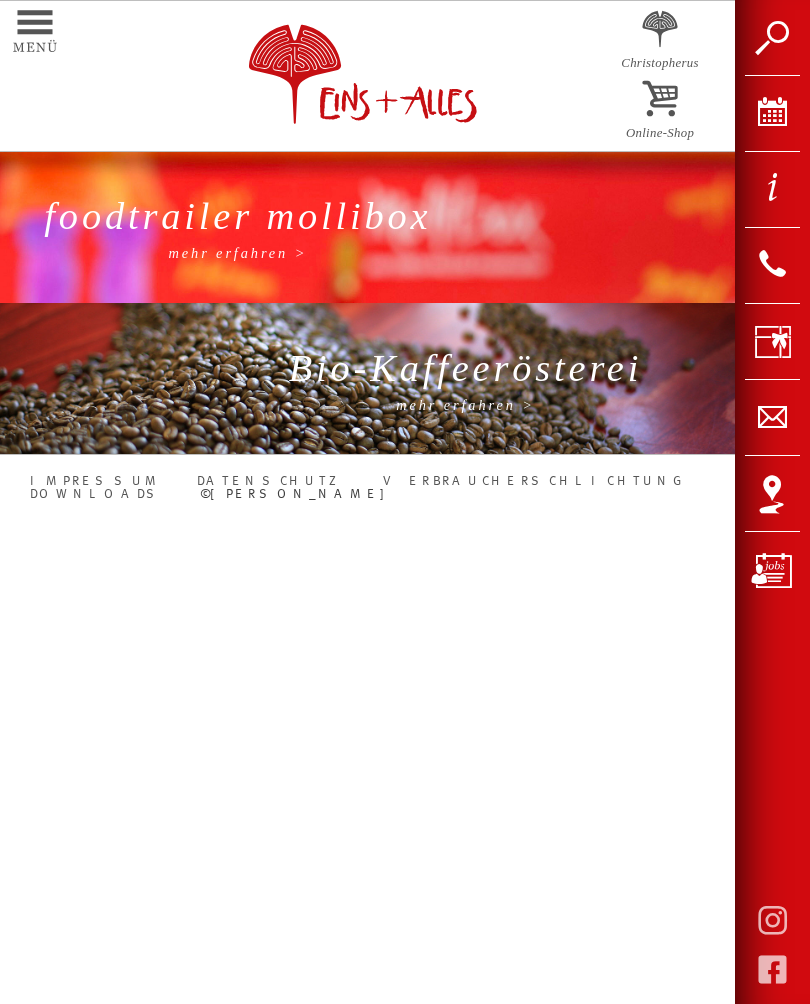 scroll, scrollTop: 0, scrollLeft: 0, axis: both 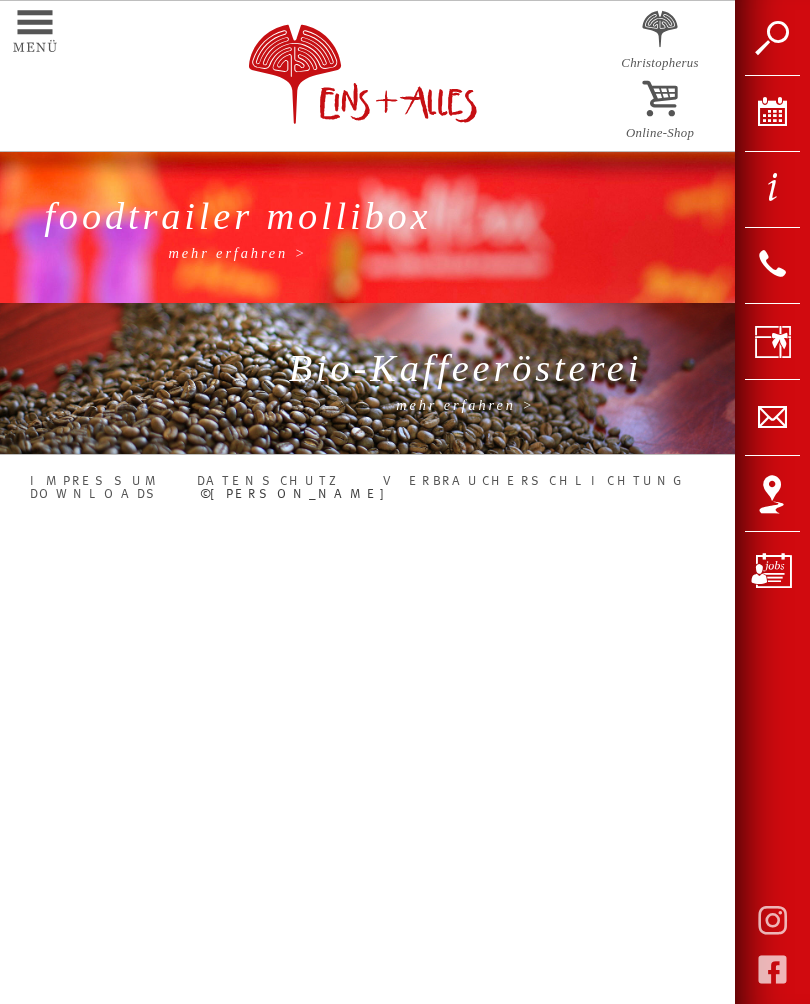 click on "mehr erfahren >" at bounding box center [237, 253] 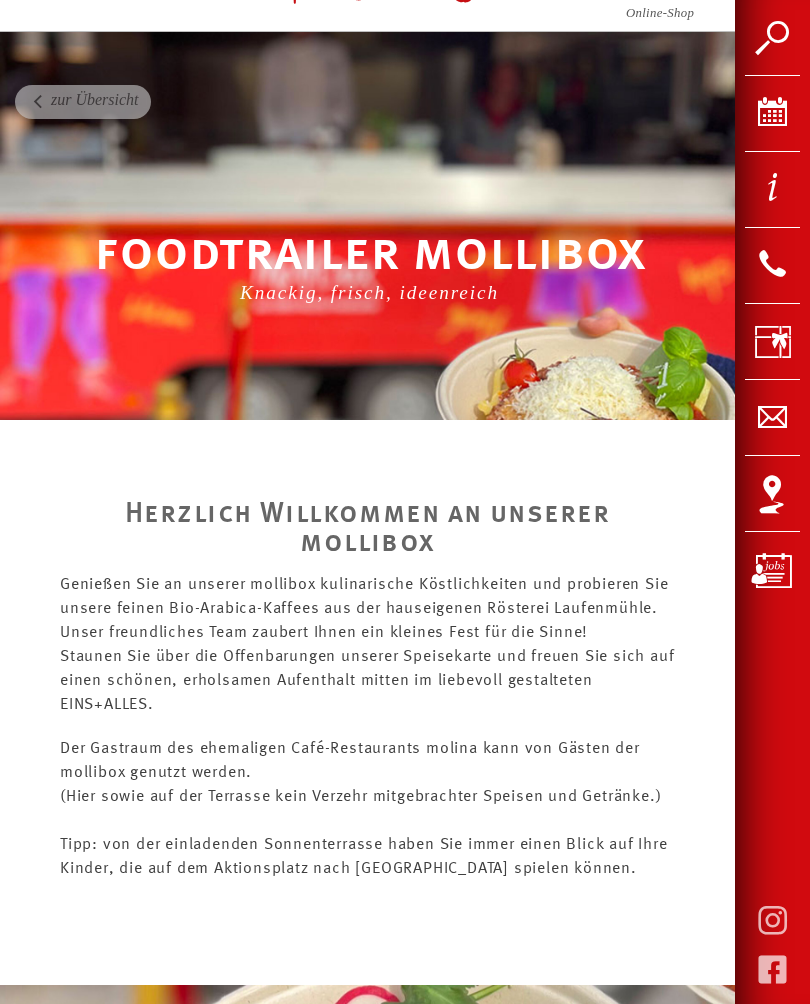scroll, scrollTop: 117, scrollLeft: 0, axis: vertical 